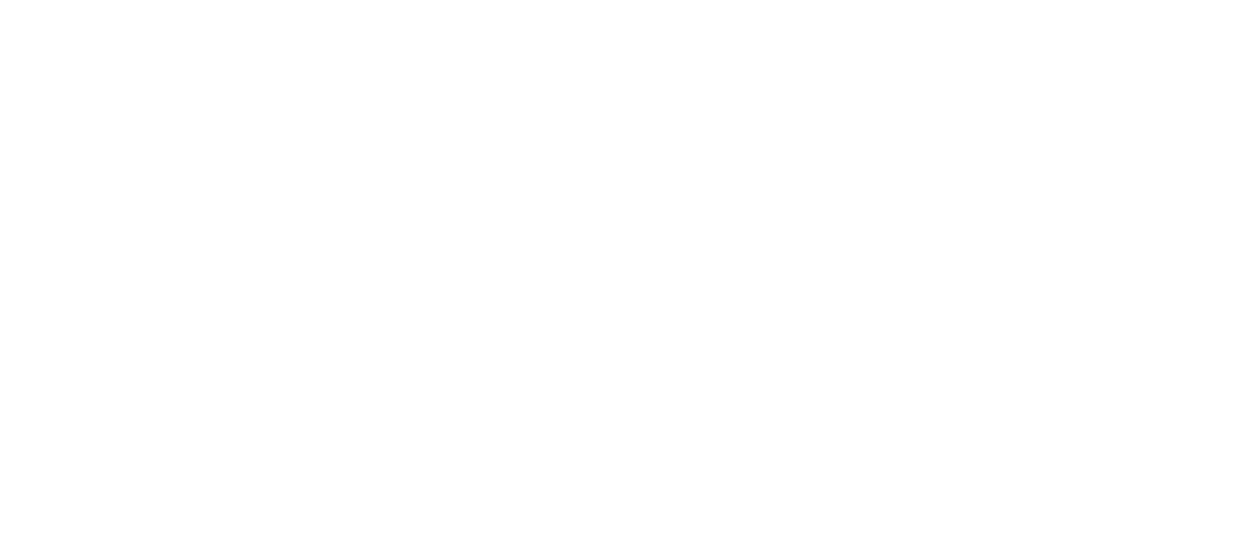 scroll, scrollTop: 0, scrollLeft: 0, axis: both 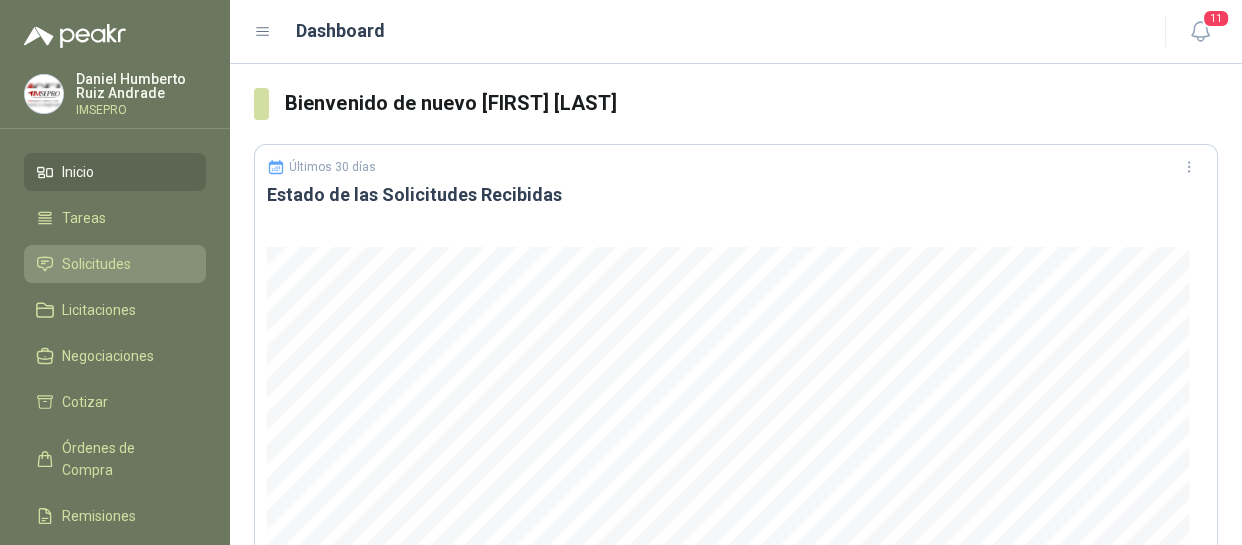click on "Solicitudes" at bounding box center (96, 264) 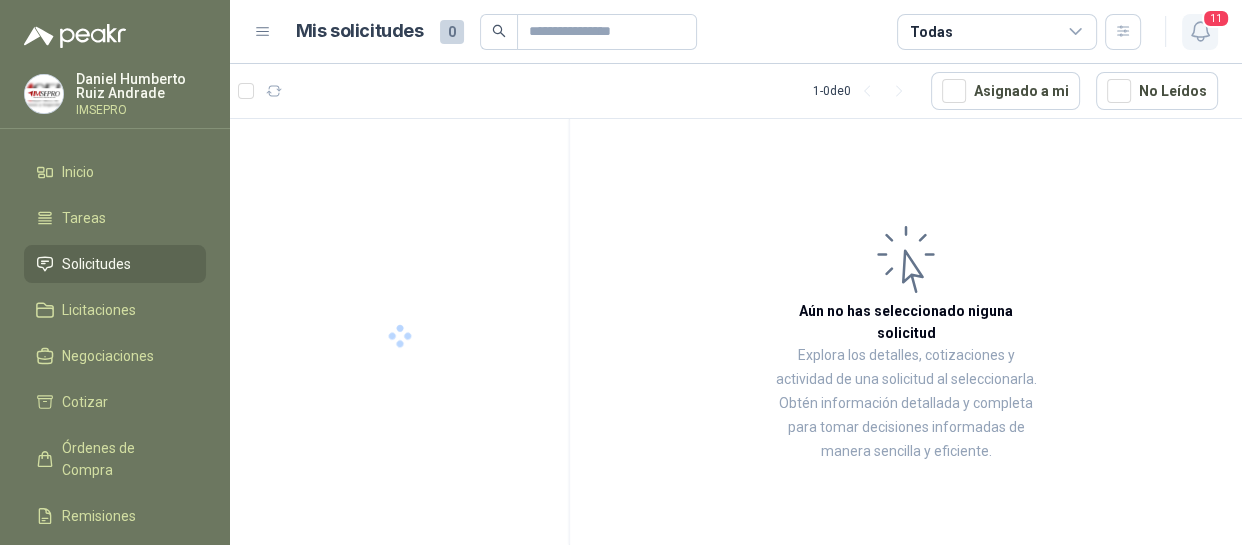 click at bounding box center (1200, 31) 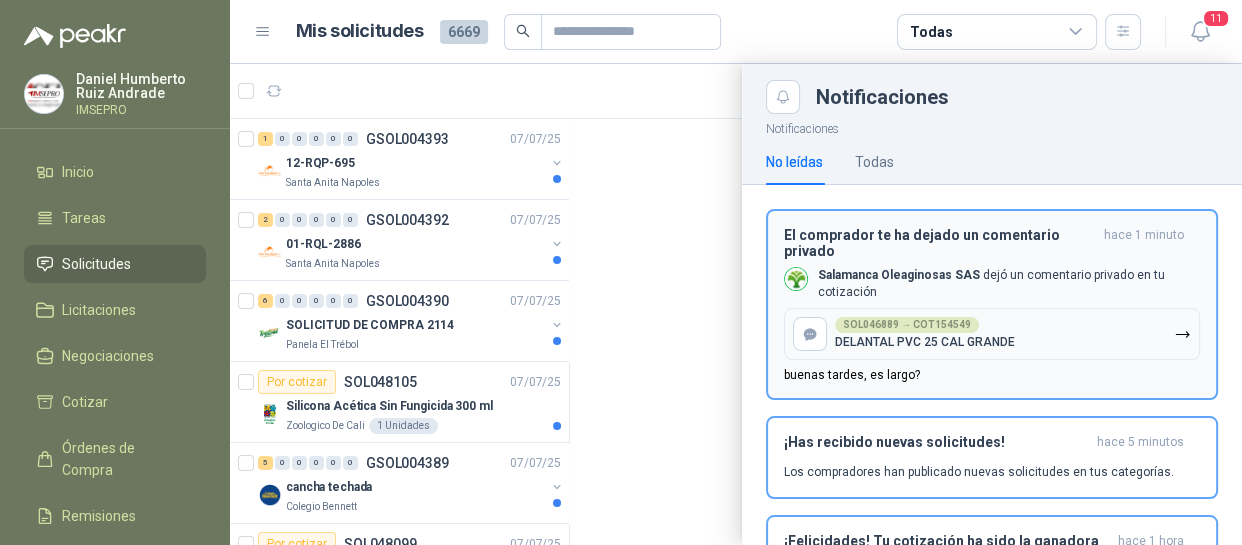 click at bounding box center (810, 334) 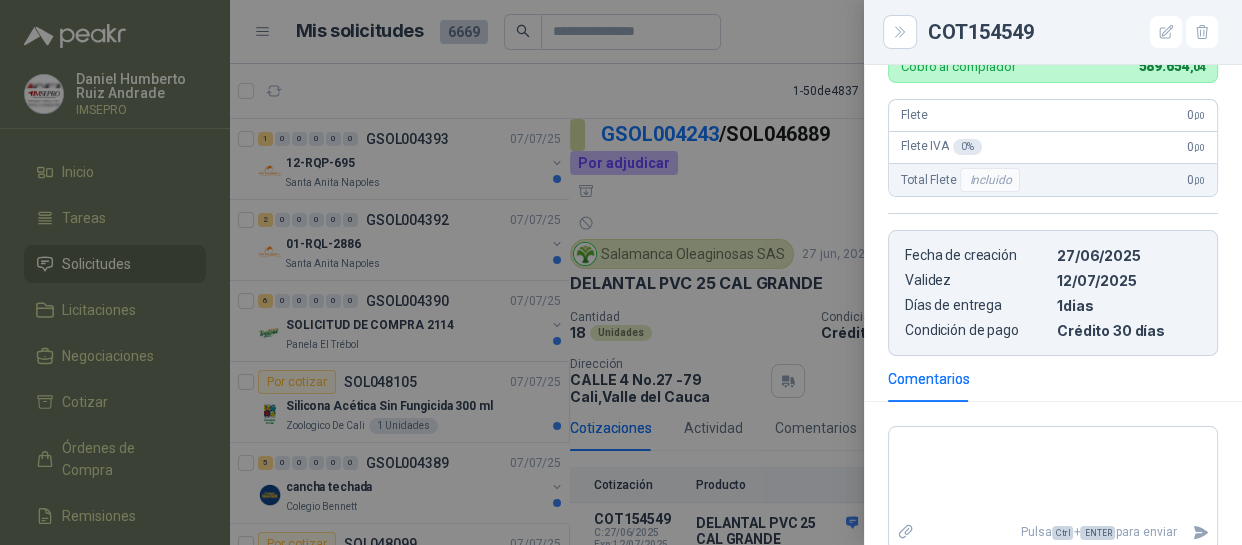 scroll, scrollTop: 742, scrollLeft: 0, axis: vertical 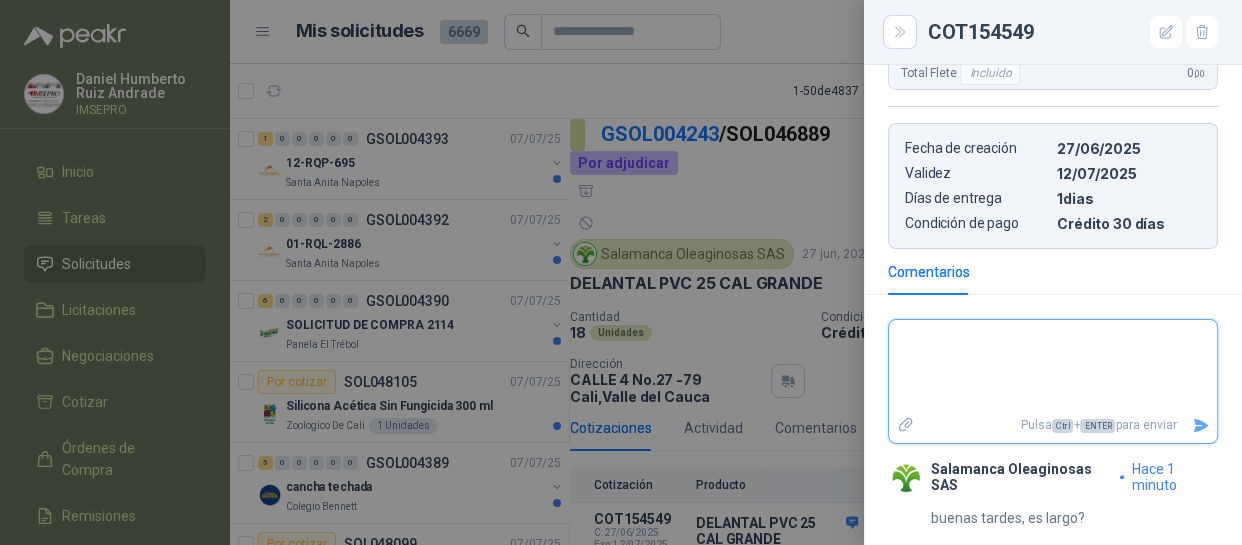 click at bounding box center [1053, 366] 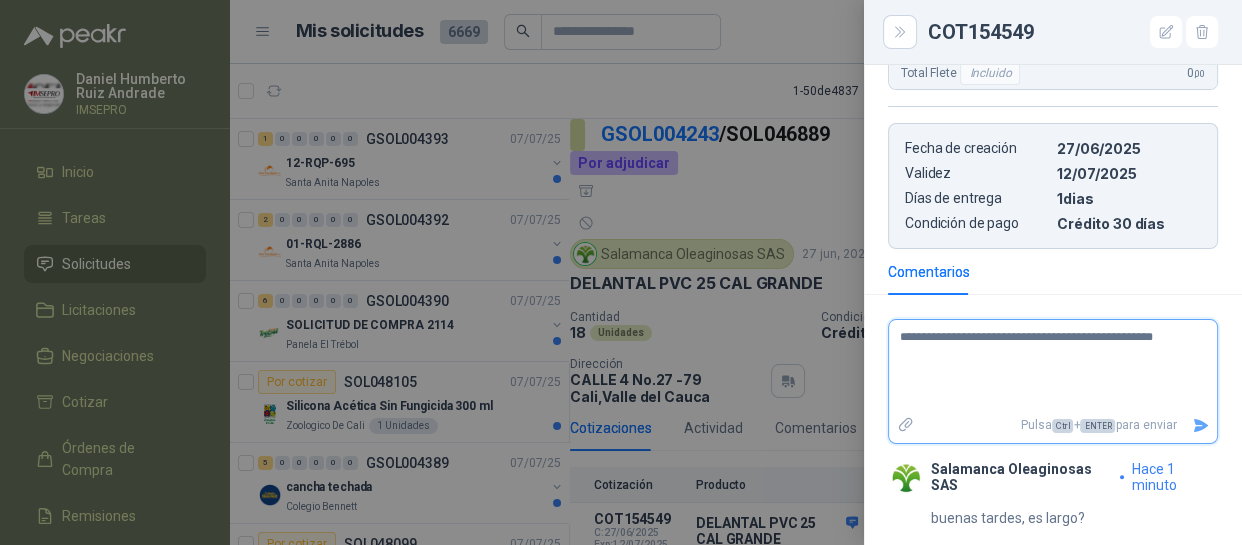 click on "**********" at bounding box center [1045, 366] 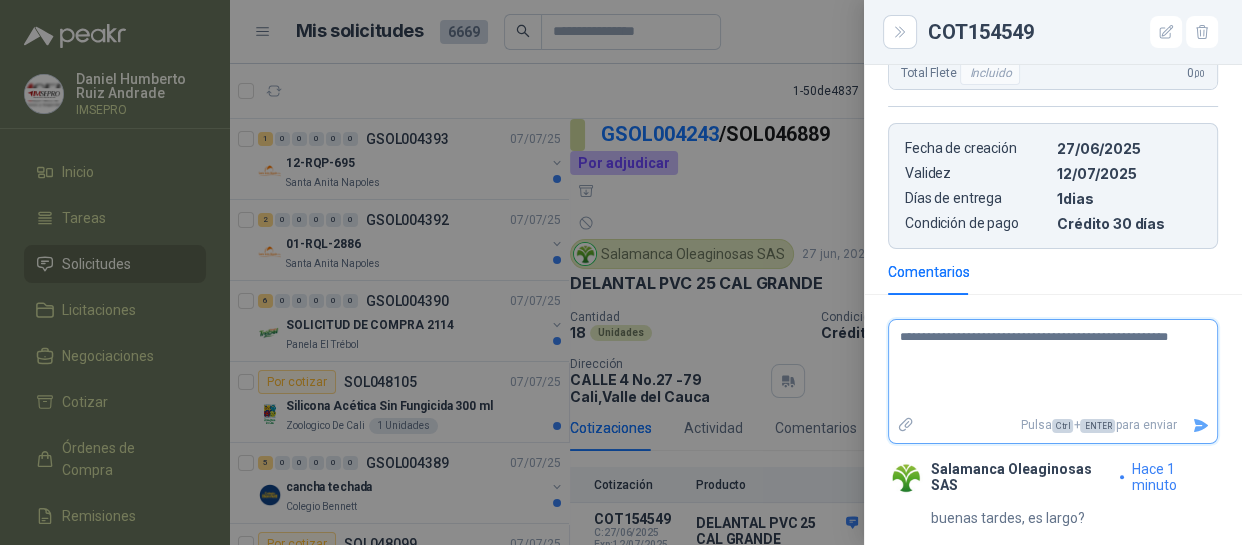 click on "**********" at bounding box center (1045, 366) 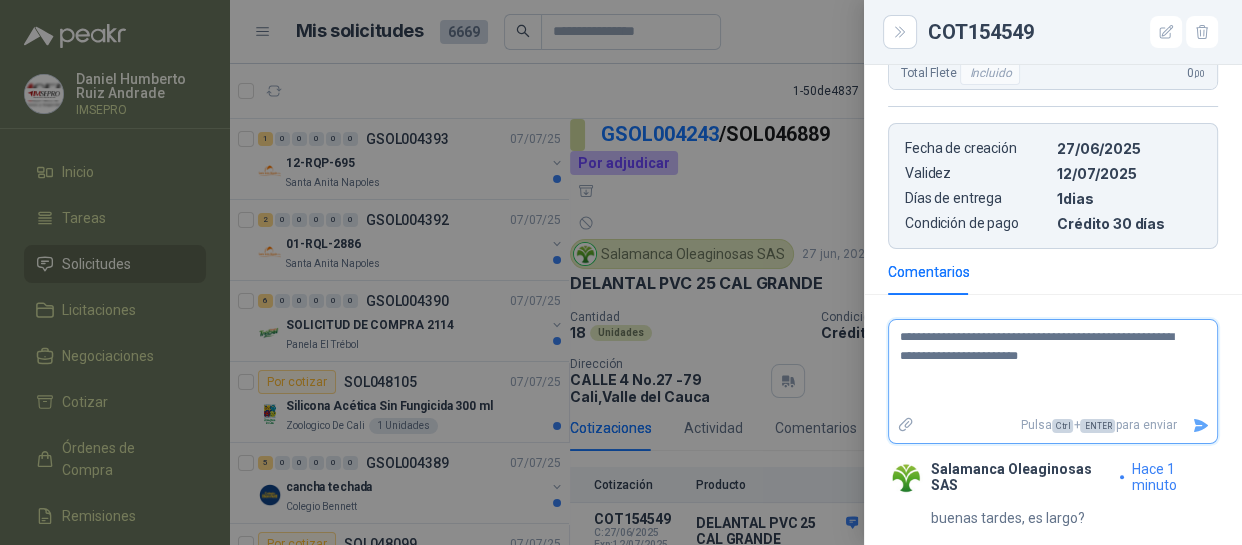 click on "**********" at bounding box center [1045, 366] 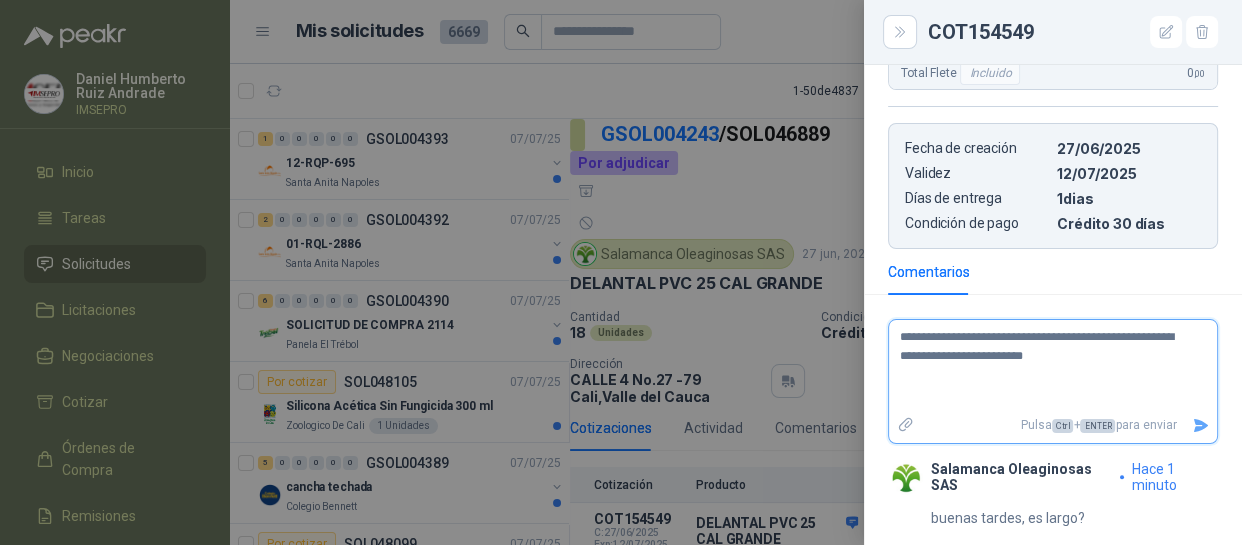 type on "**********" 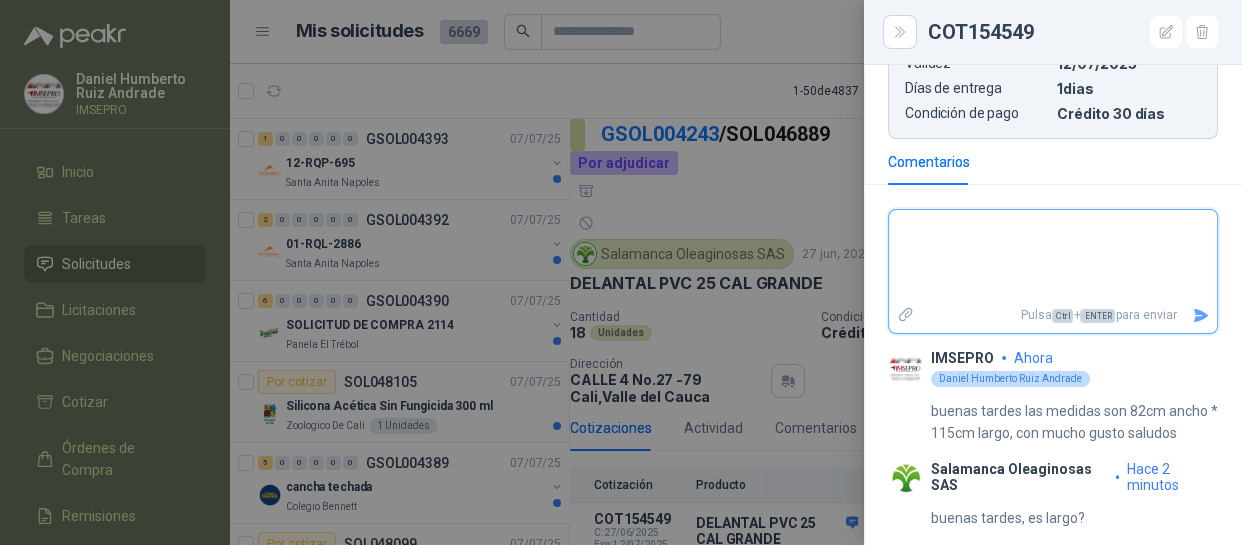 scroll, scrollTop: 694, scrollLeft: 0, axis: vertical 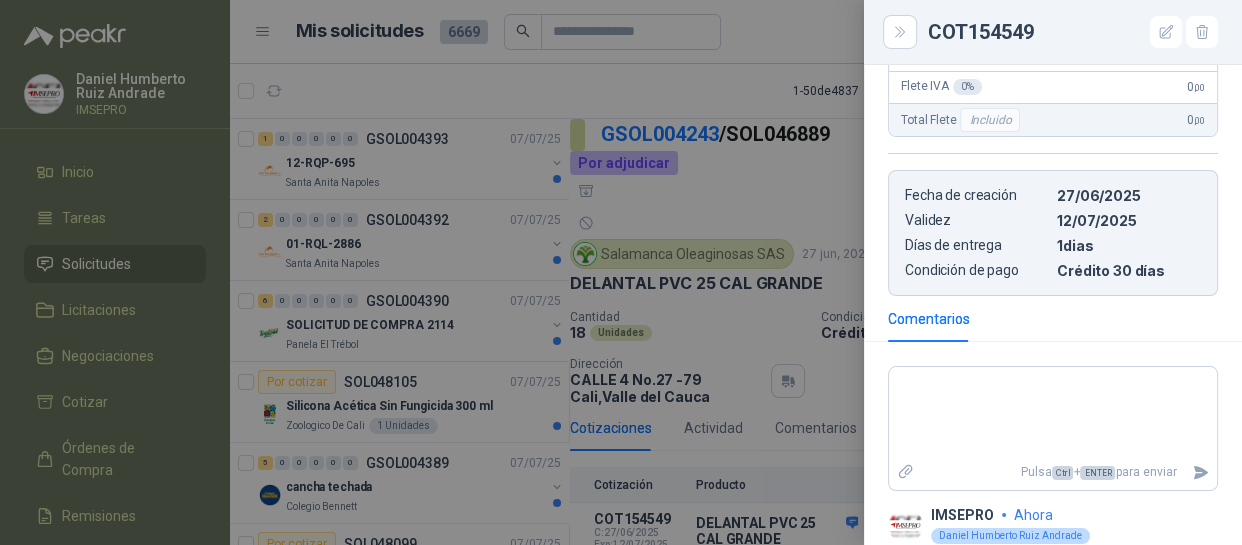 click at bounding box center [621, 272] 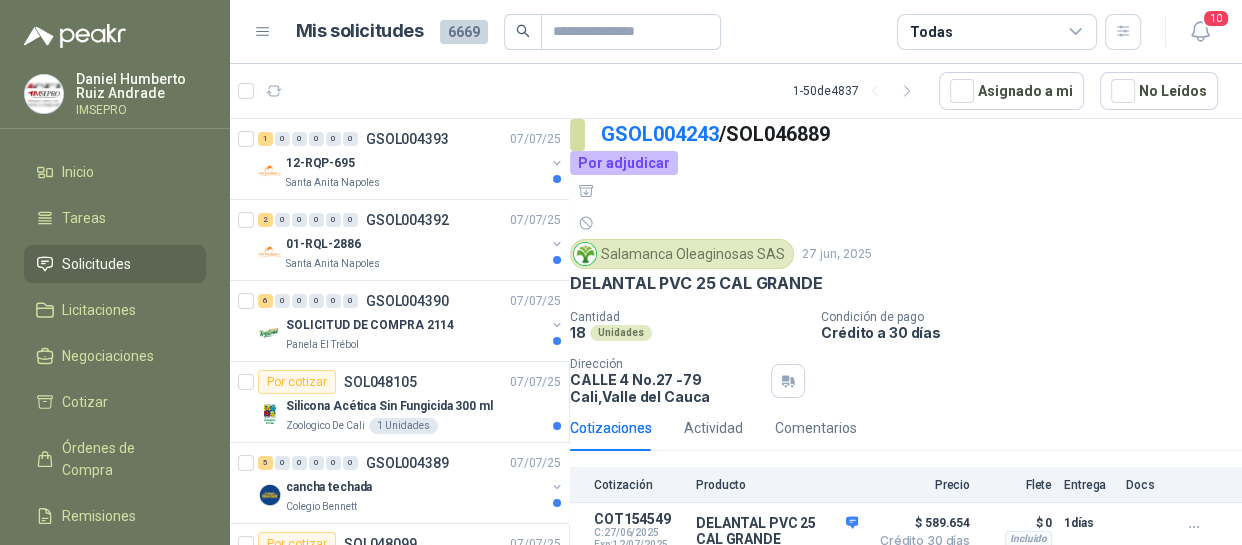 type 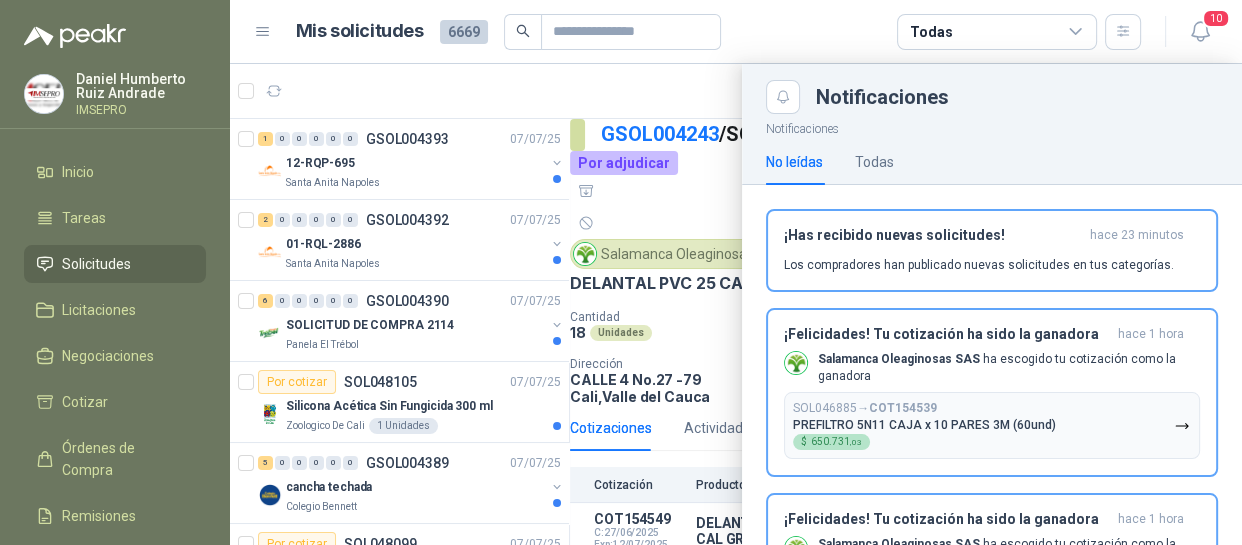 click at bounding box center [736, 304] 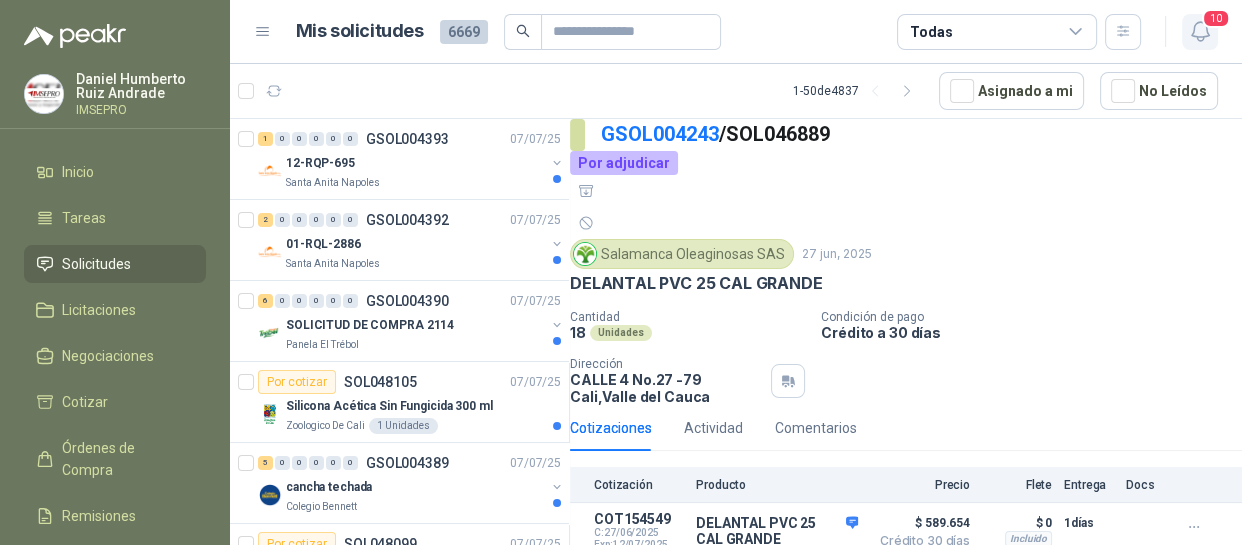 click at bounding box center (1200, 31) 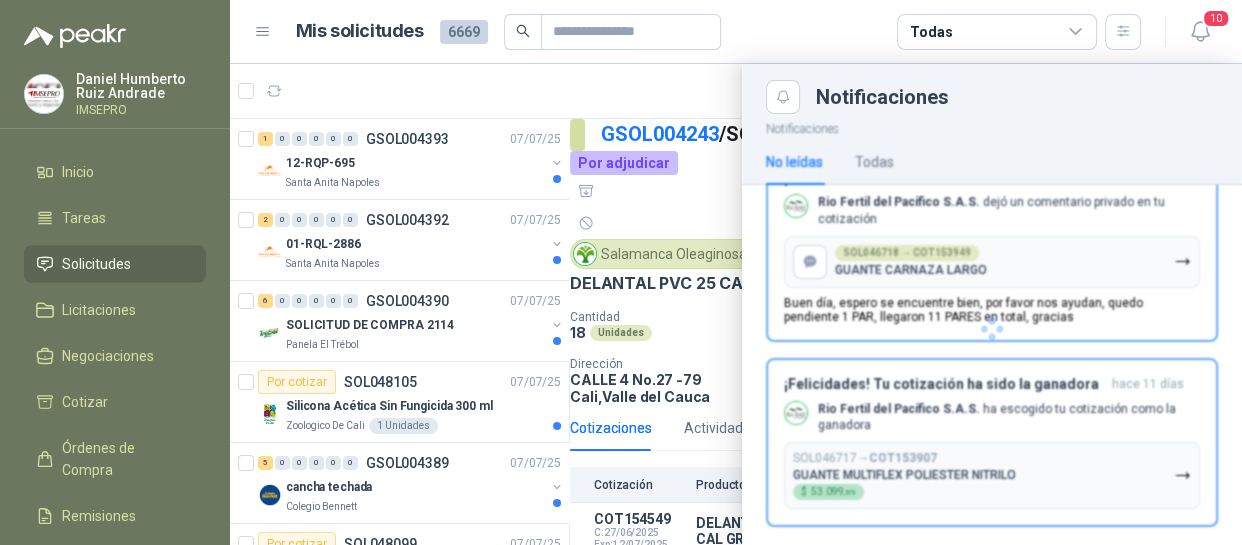 scroll, scrollTop: 1477, scrollLeft: 0, axis: vertical 